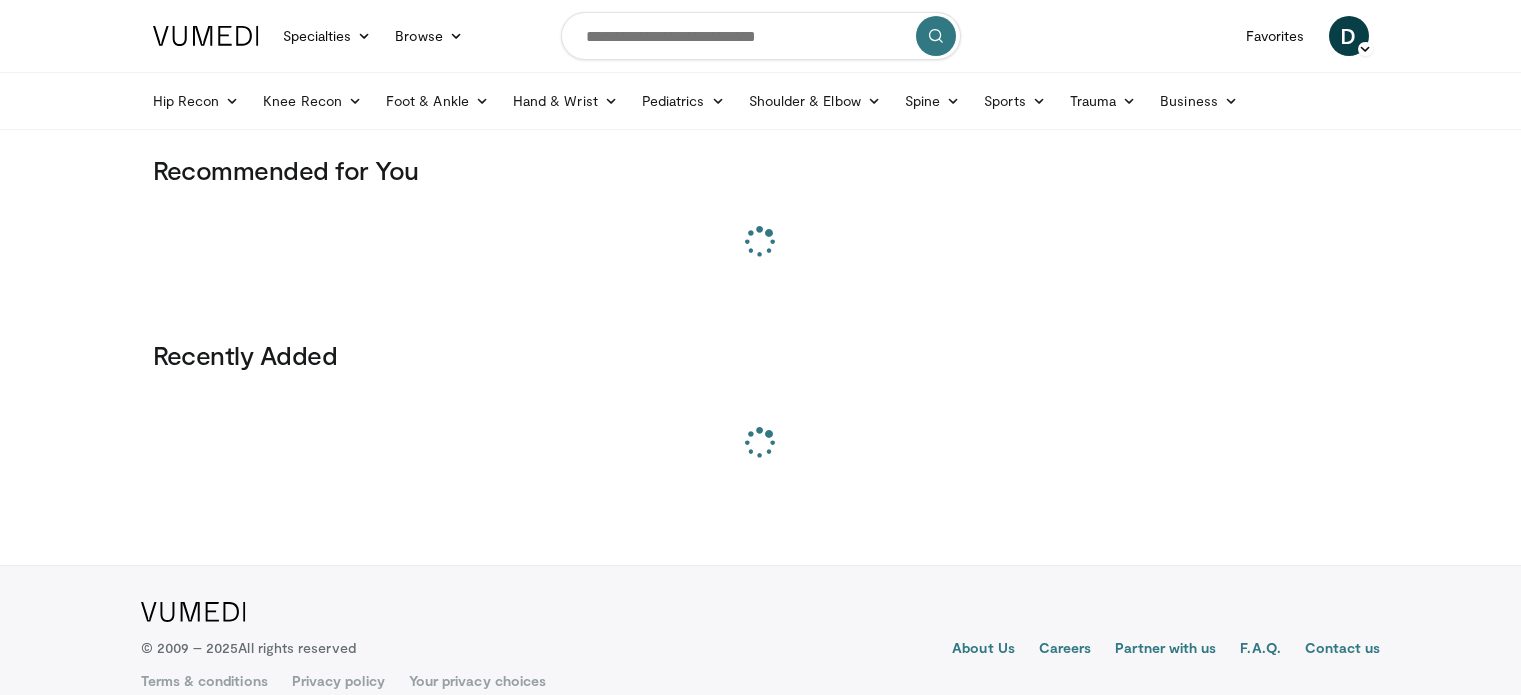 scroll, scrollTop: 0, scrollLeft: 0, axis: both 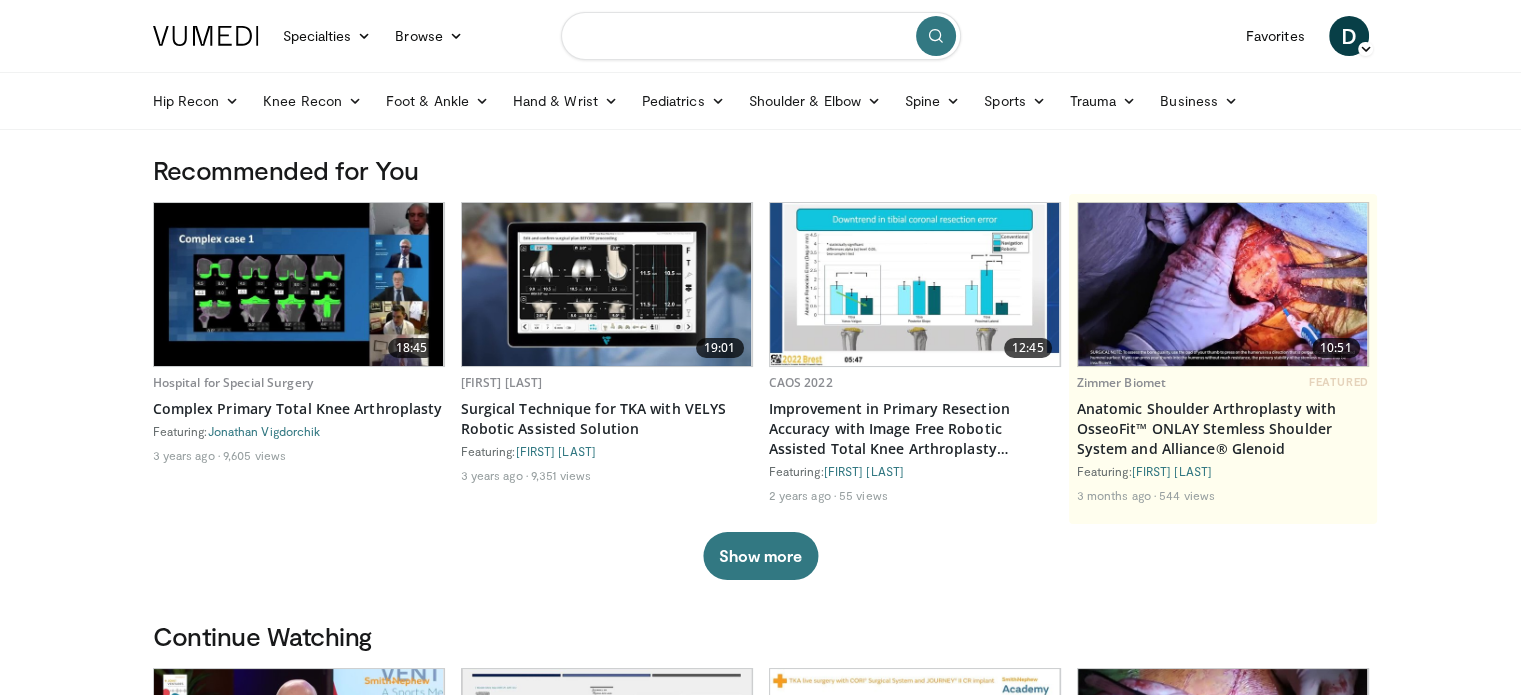 click at bounding box center (761, 36) 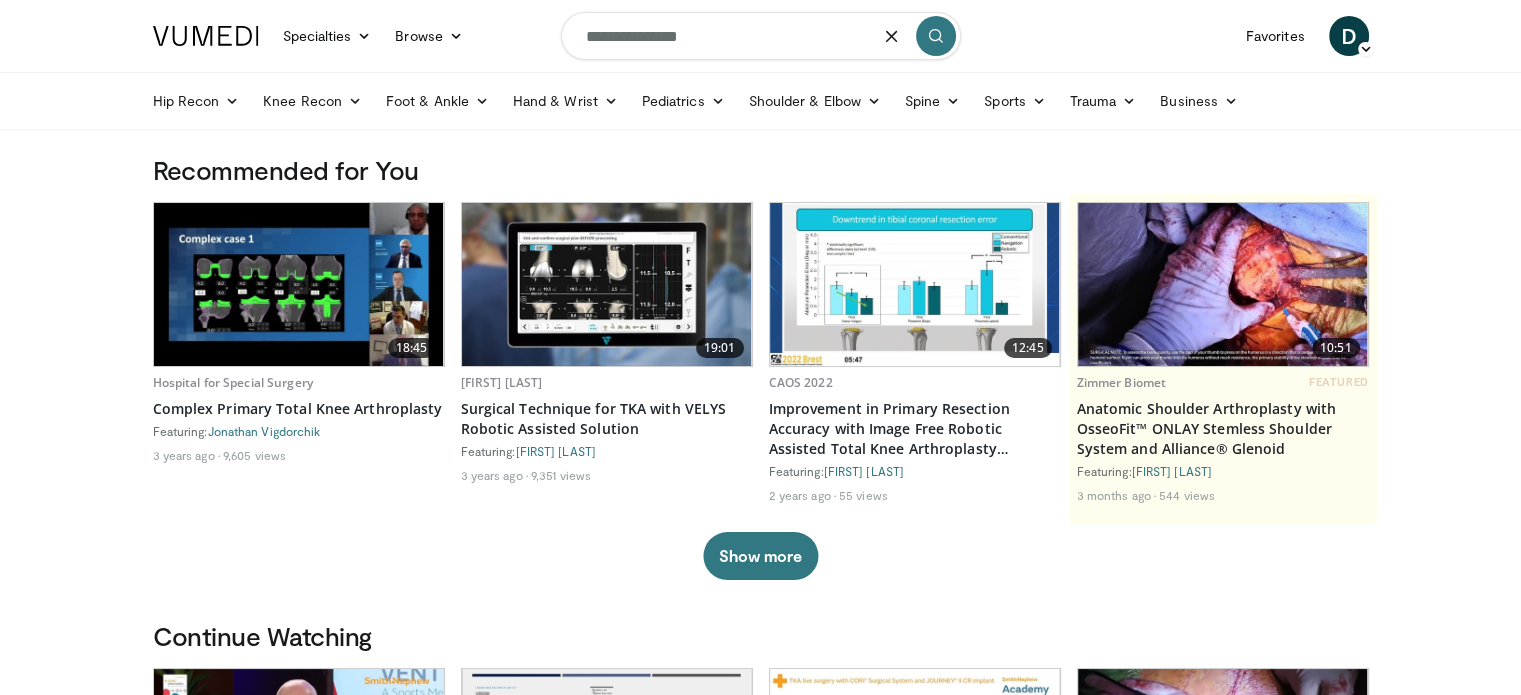 type on "**********" 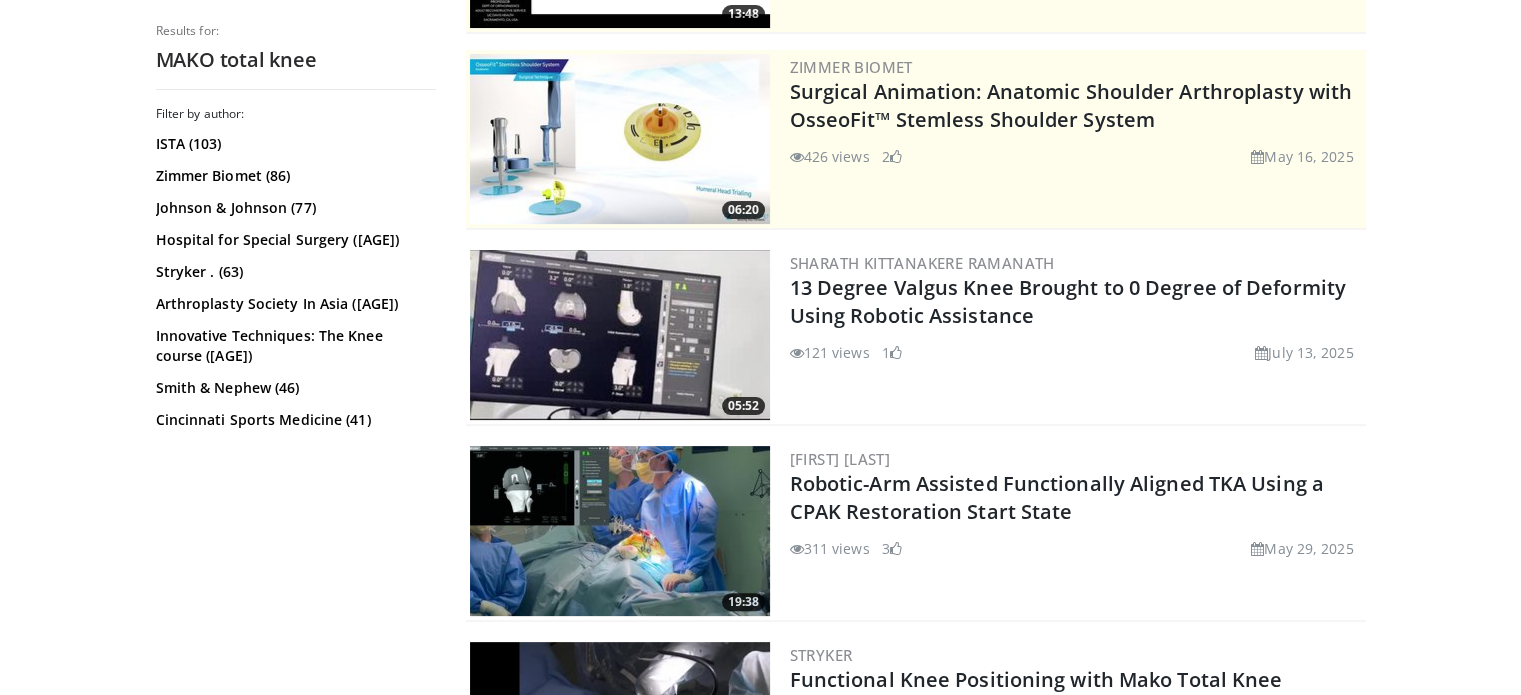 scroll, scrollTop: 0, scrollLeft: 0, axis: both 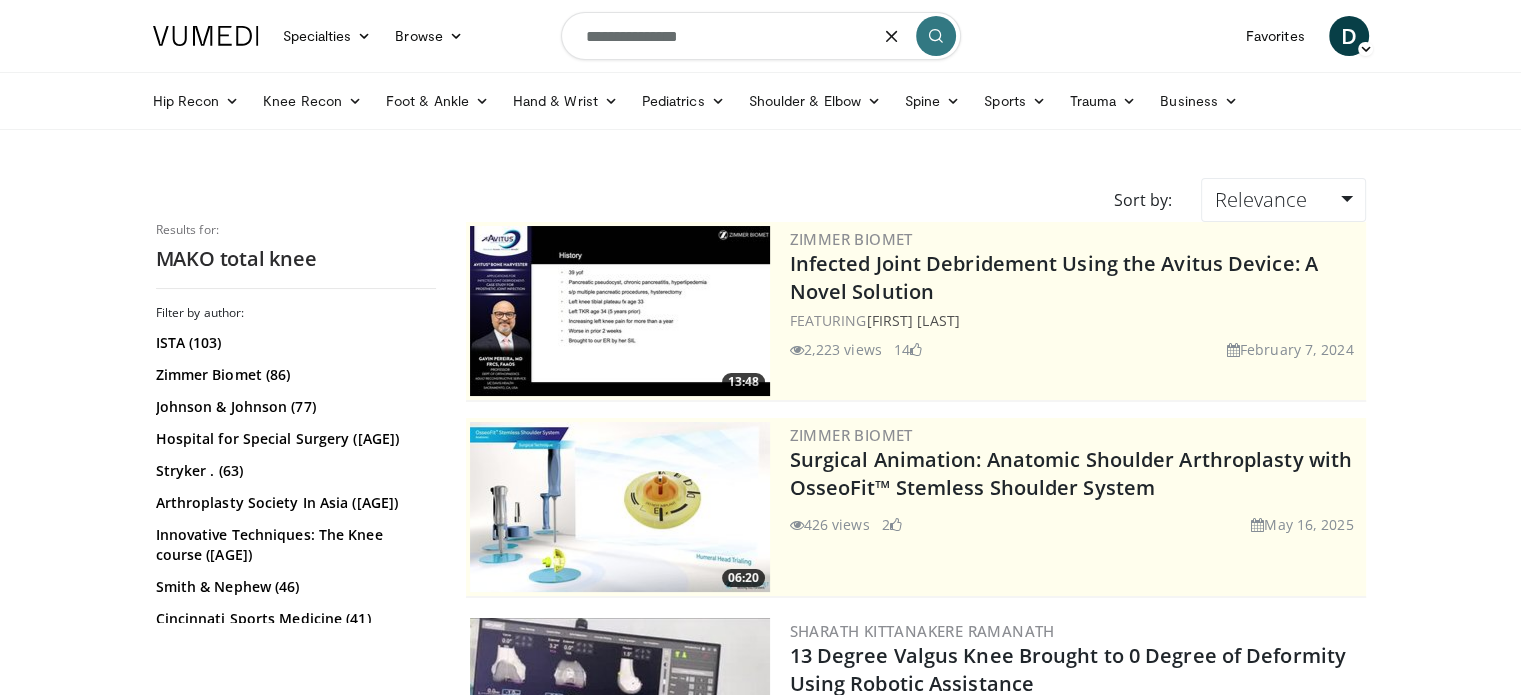 drag, startPoint x: 634, startPoint y: 49, endPoint x: 561, endPoint y: 52, distance: 73.061615 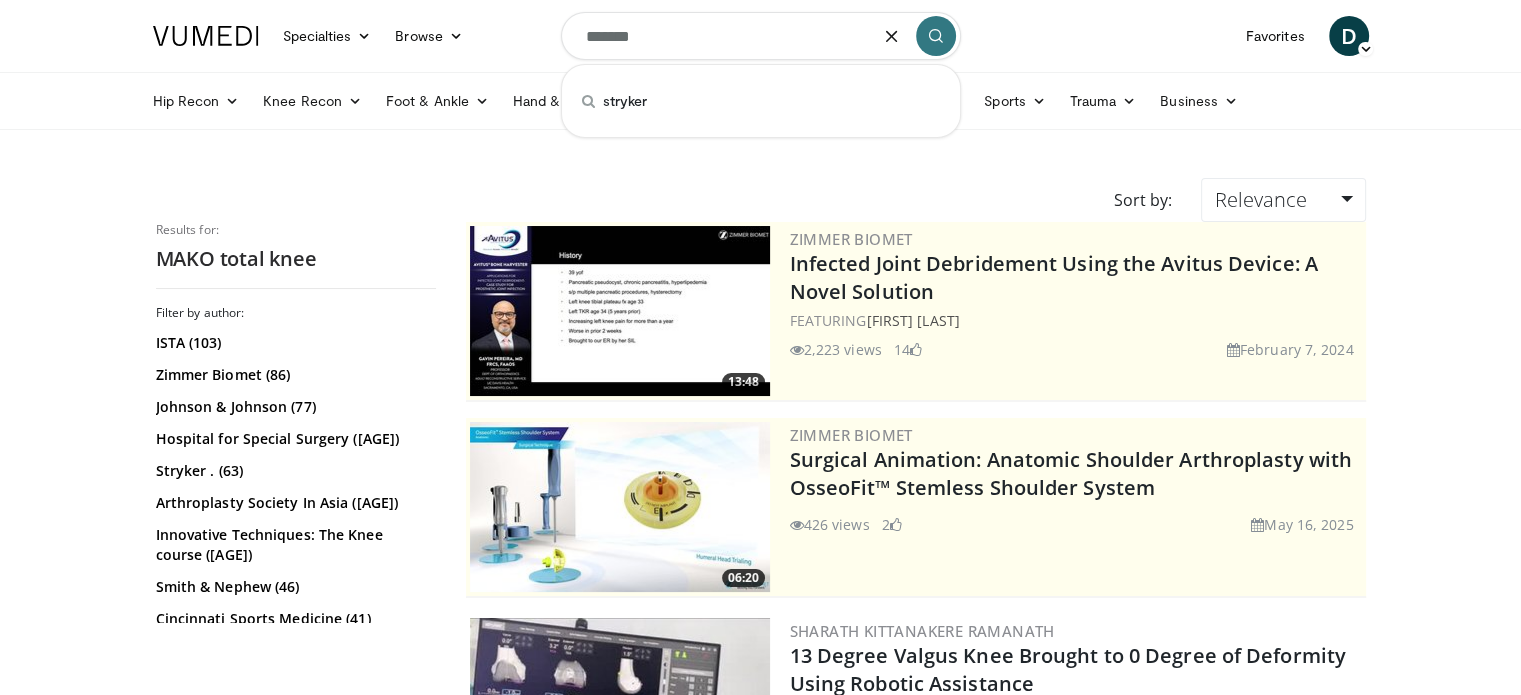 type on "*******" 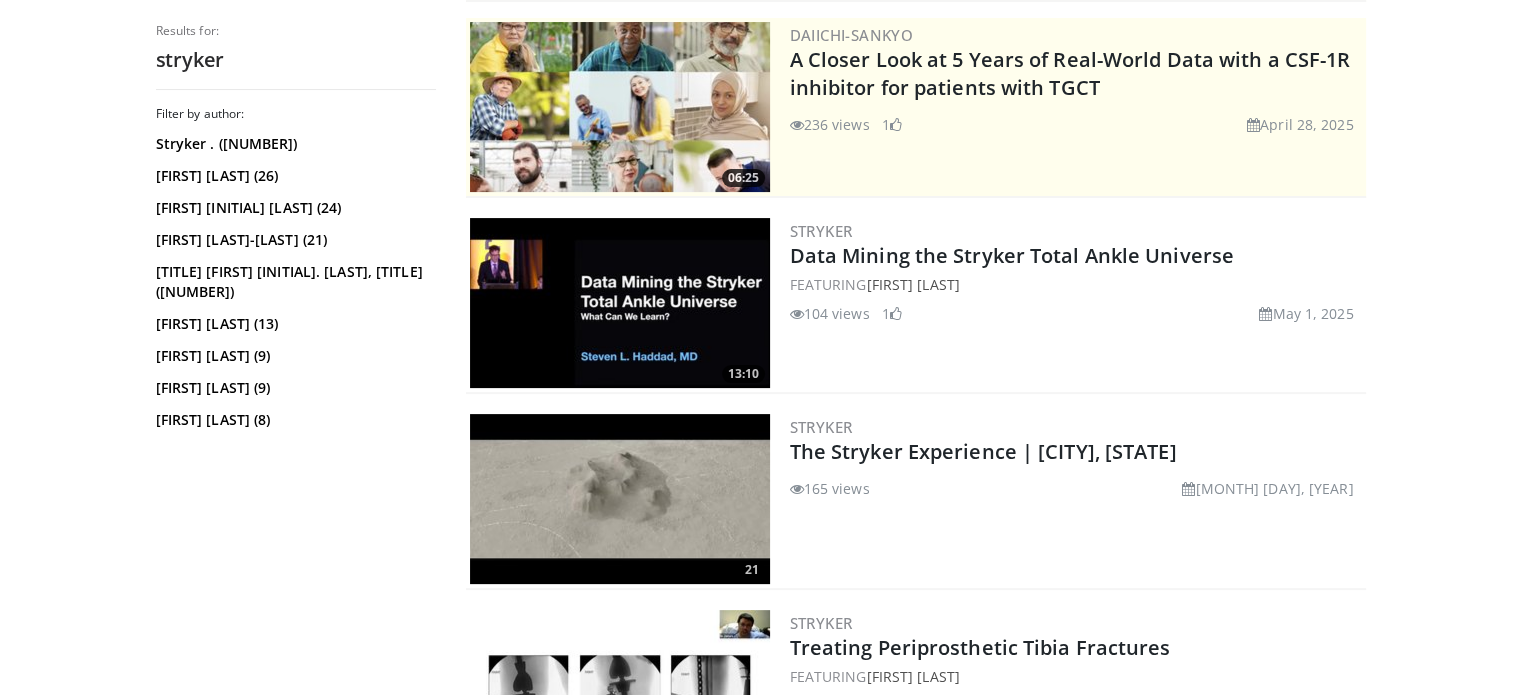 scroll, scrollTop: 0, scrollLeft: 0, axis: both 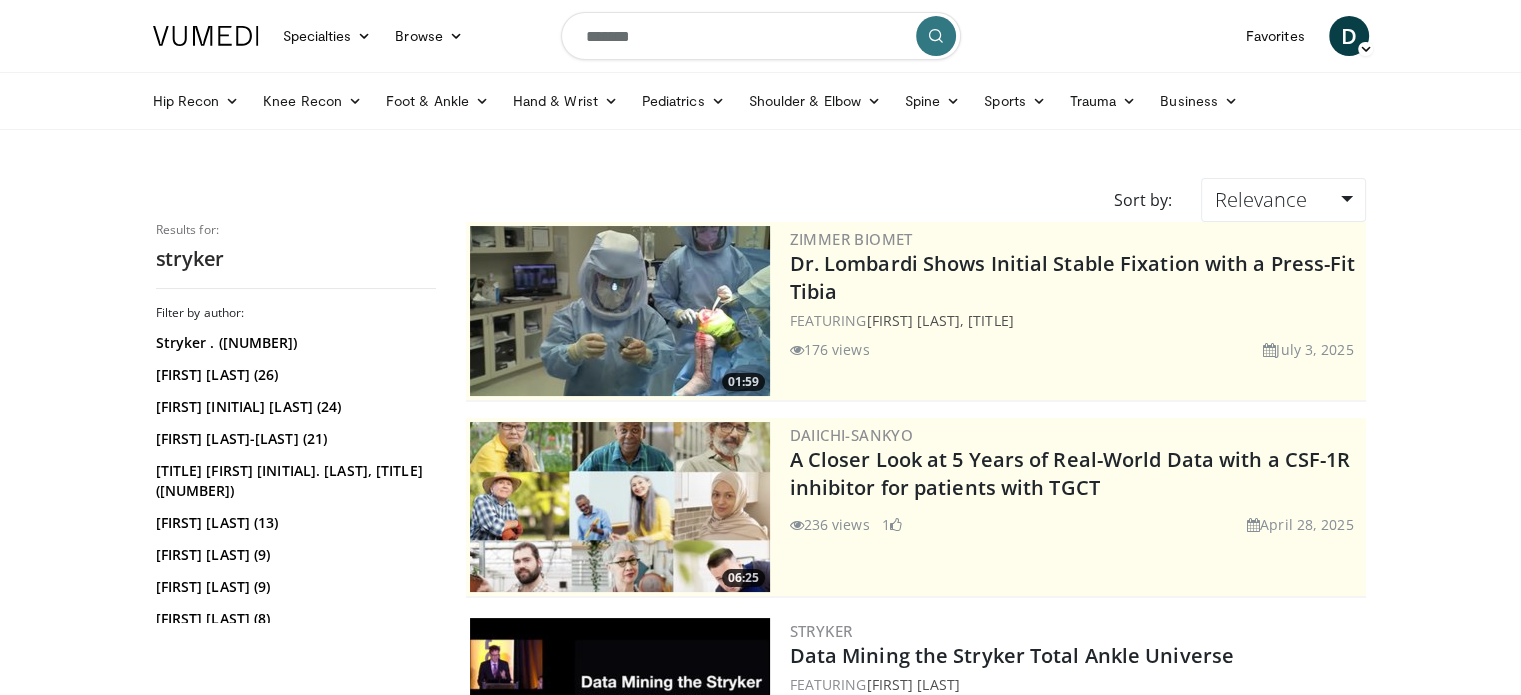 click on "*******" at bounding box center [761, 36] 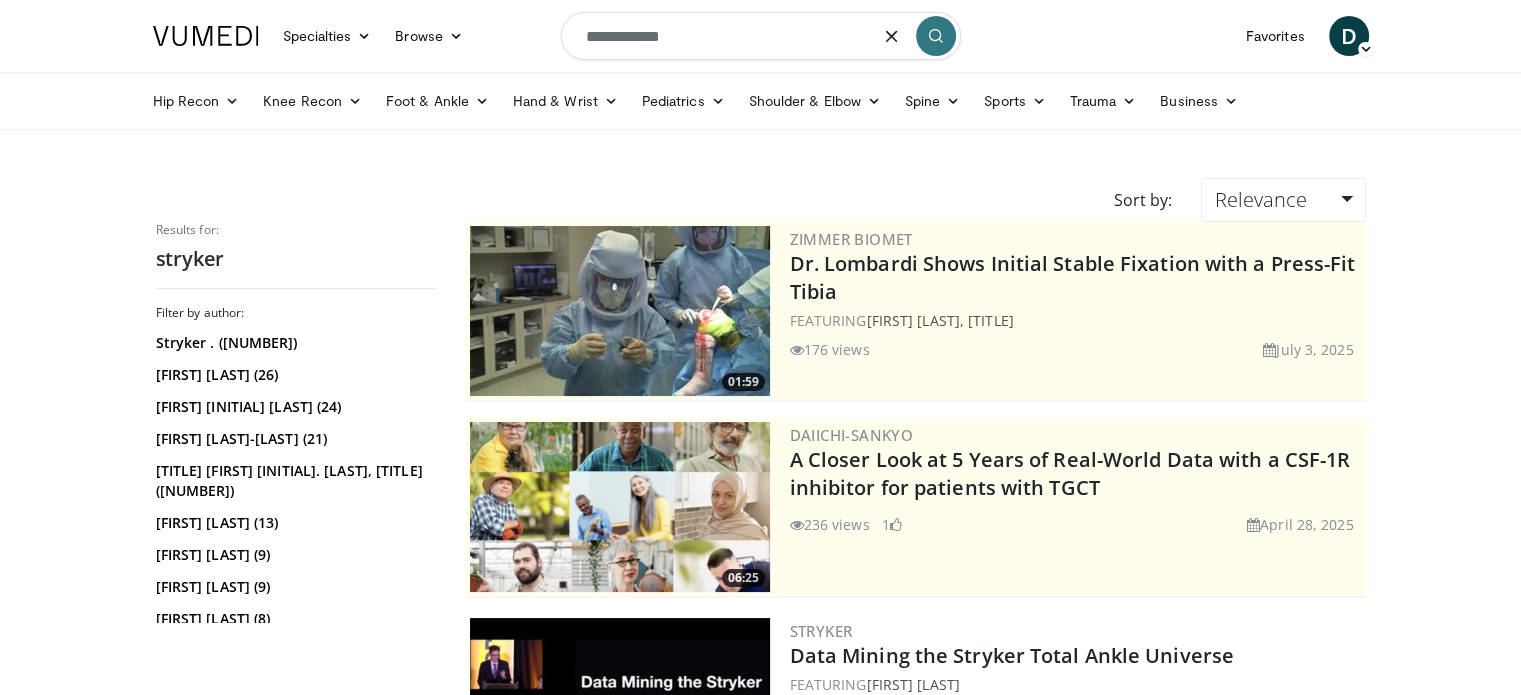 type on "**********" 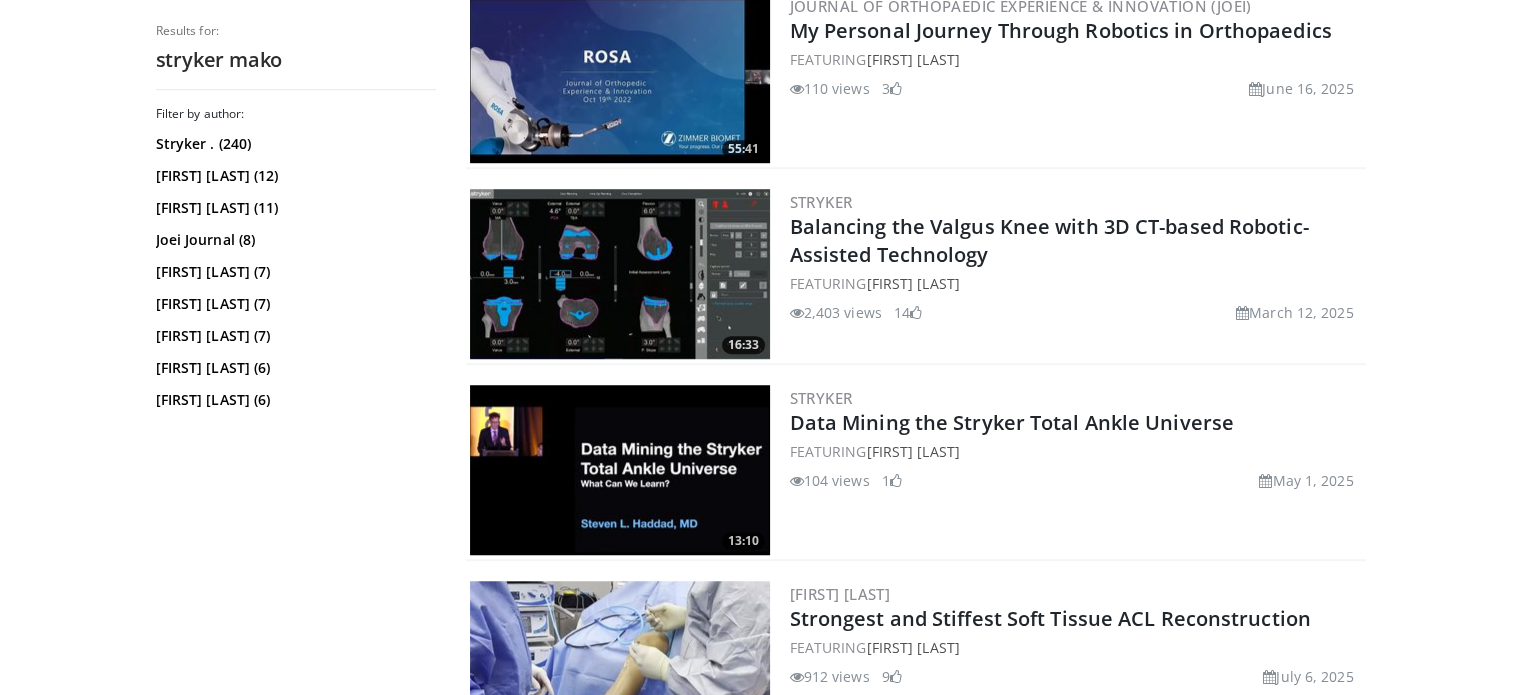 scroll, scrollTop: 1500, scrollLeft: 0, axis: vertical 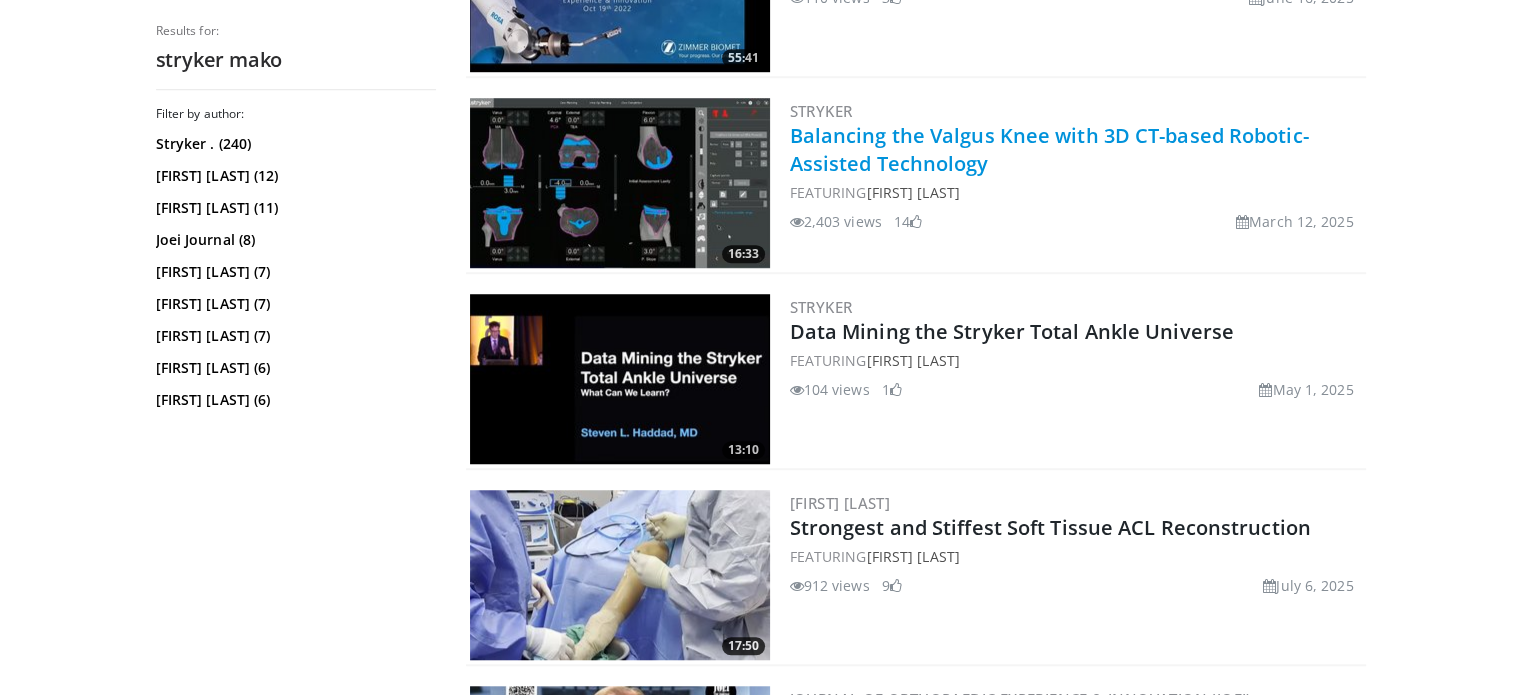 click on "Balancing the Valgus Knee with 3D CT-based Robotic-Assisted Technology" at bounding box center (1049, 149) 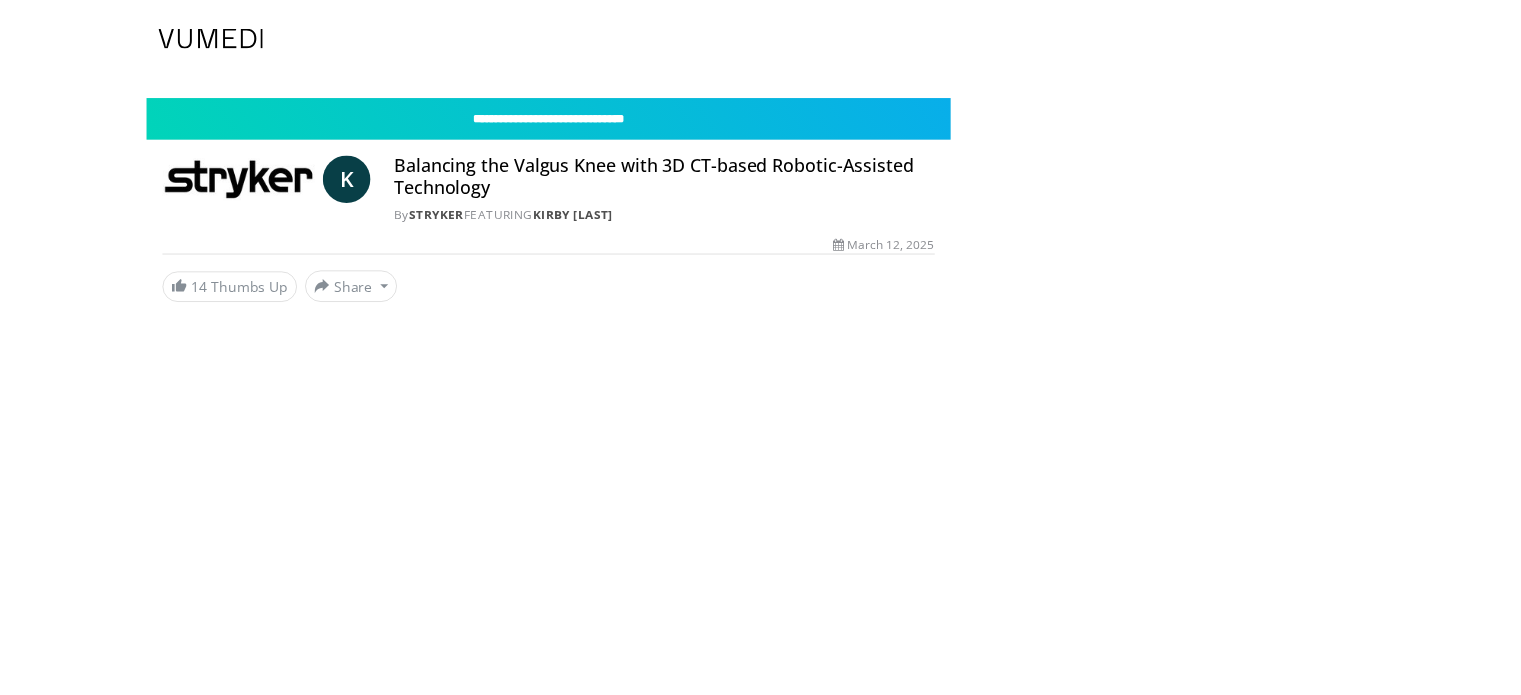 scroll, scrollTop: 0, scrollLeft: 0, axis: both 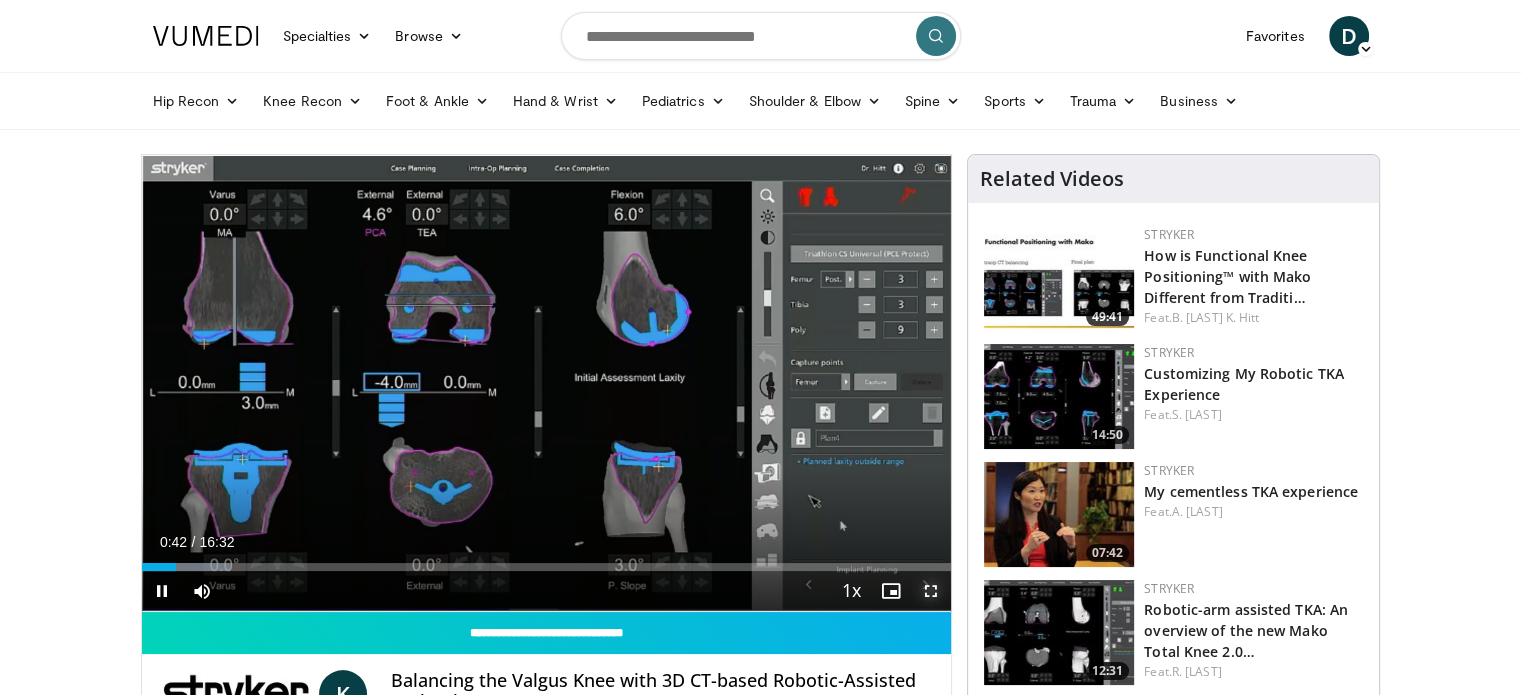 click at bounding box center [931, 591] 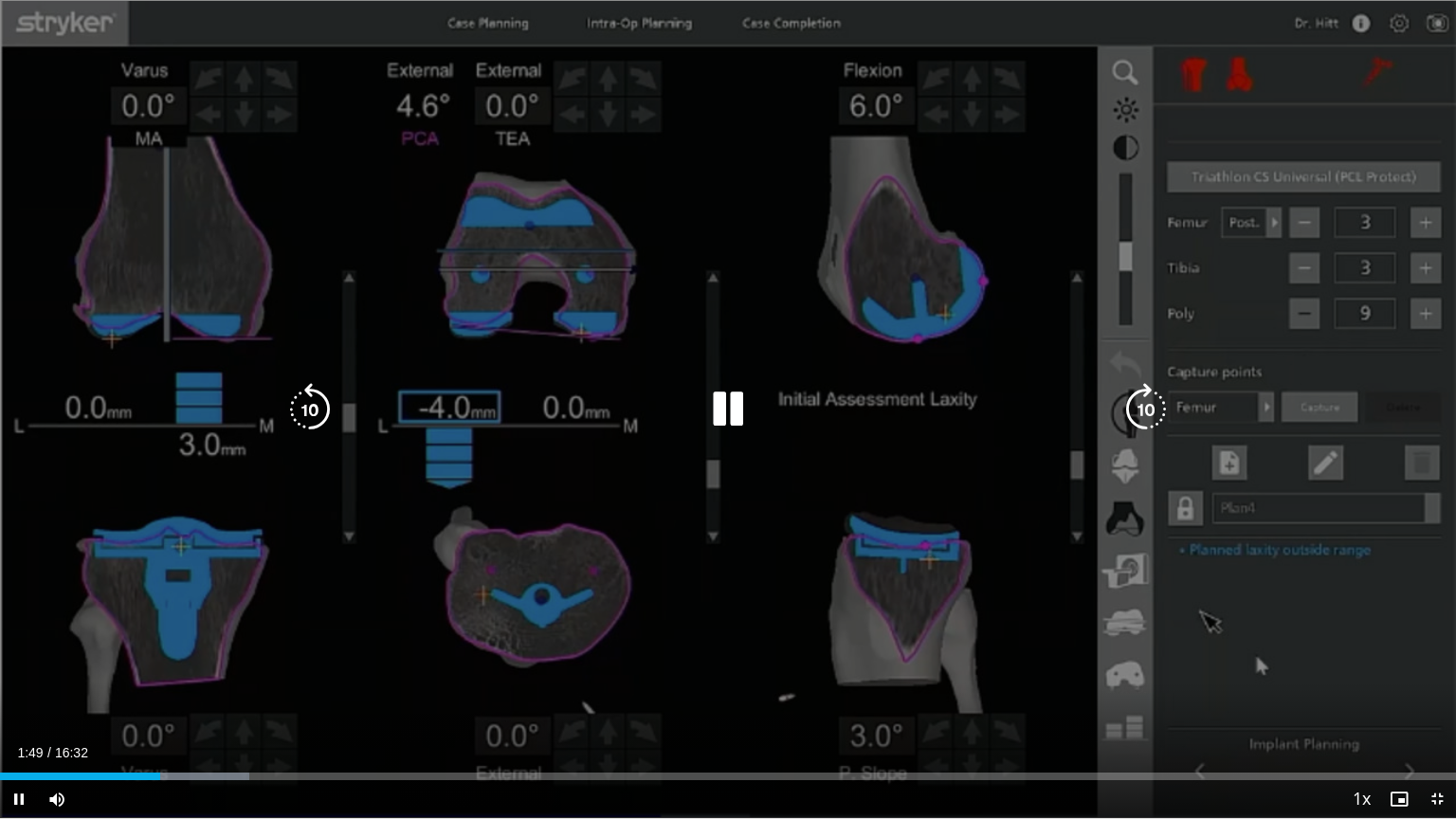 click at bounding box center [1146, 410] 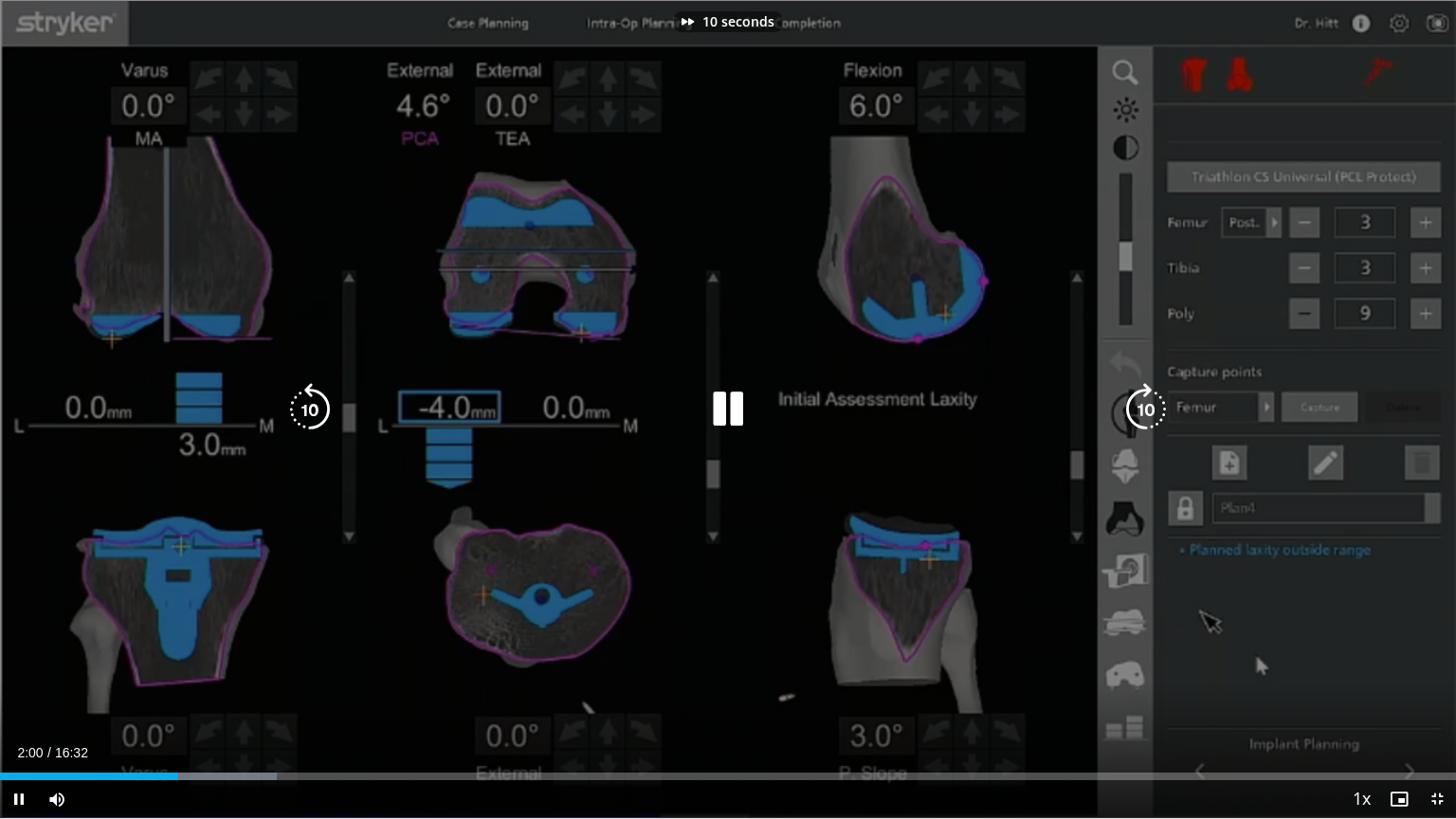 click at bounding box center (1146, 410) 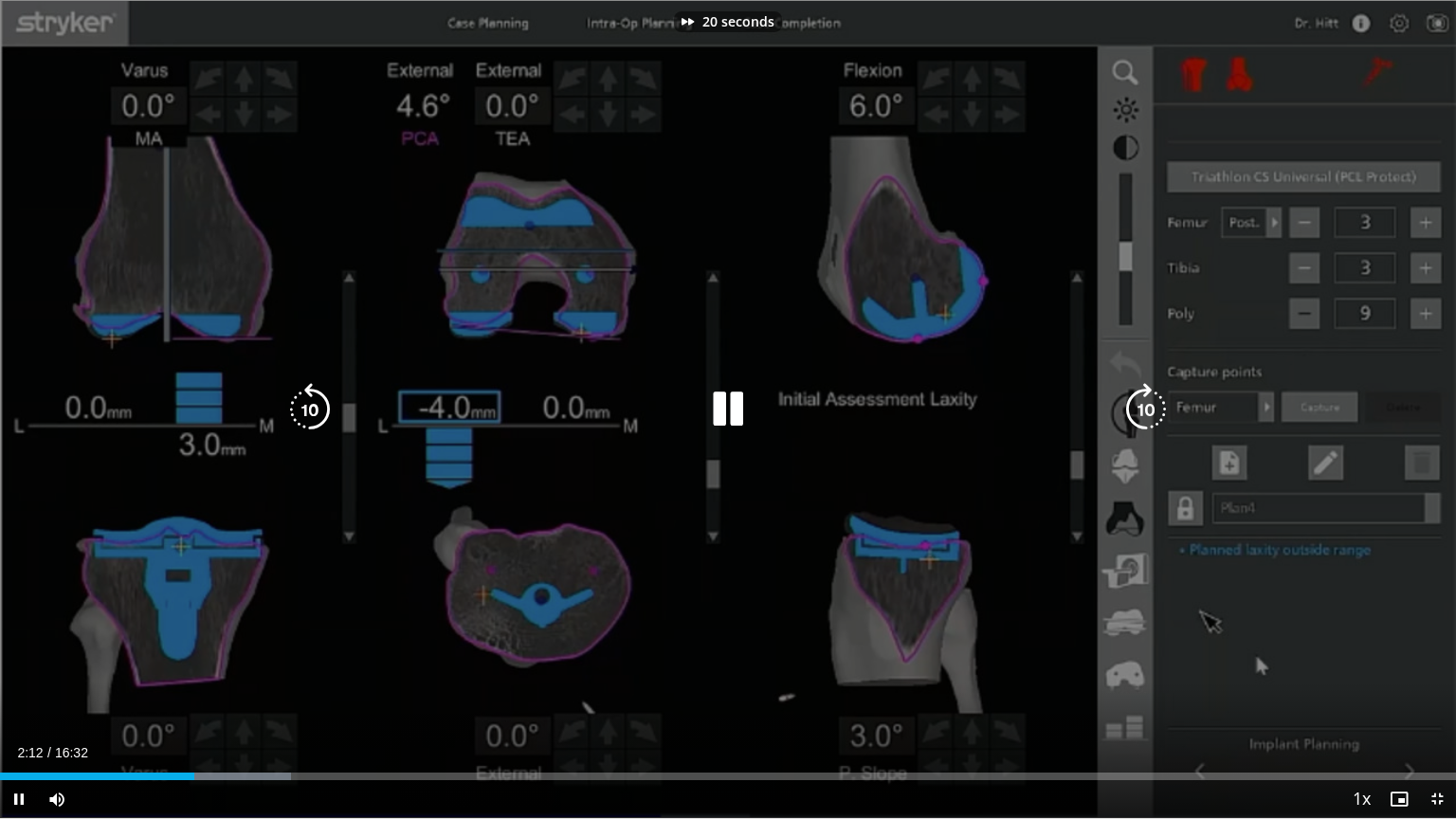 click at bounding box center [1146, 410] 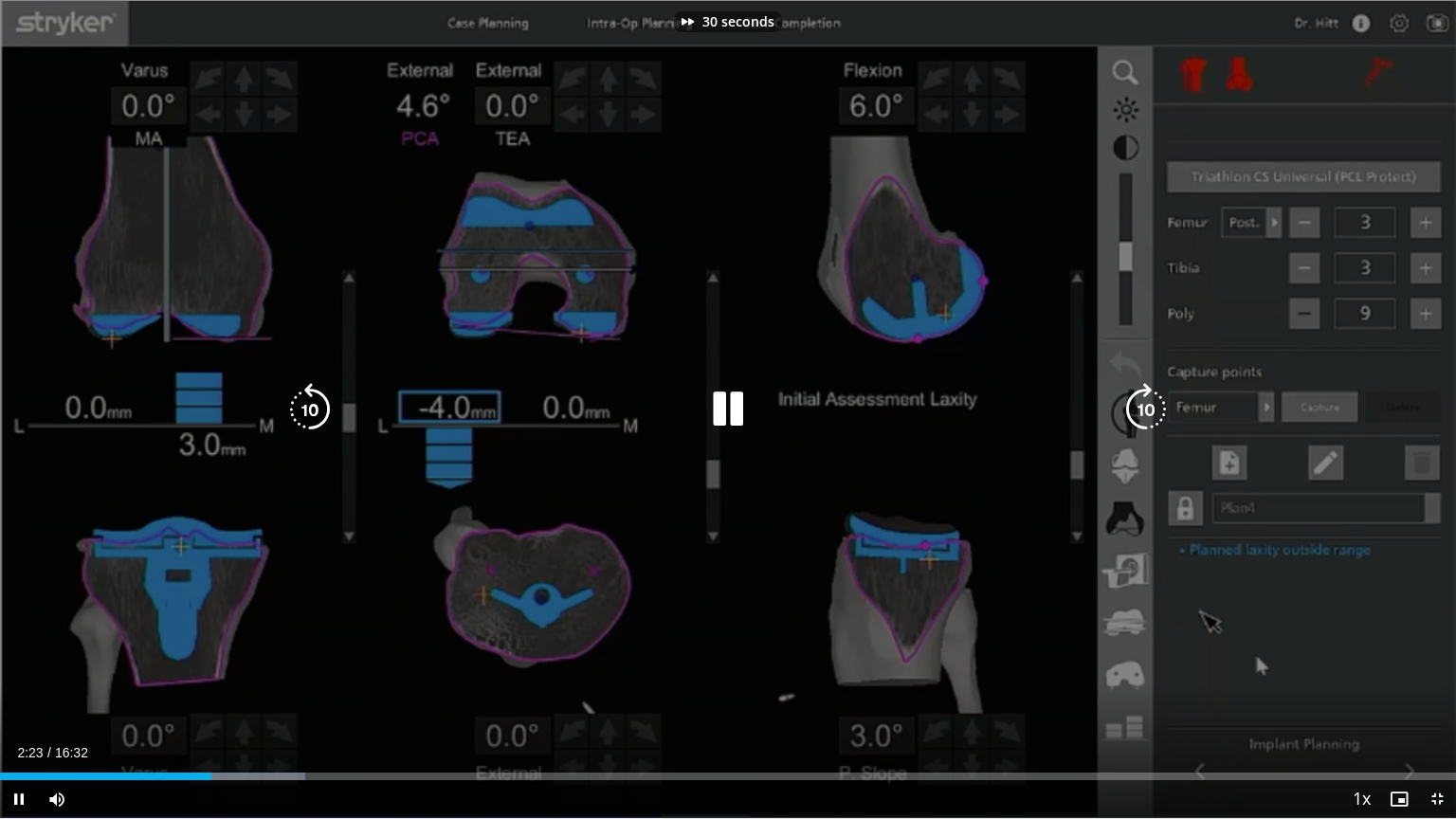 click at bounding box center (1146, 410) 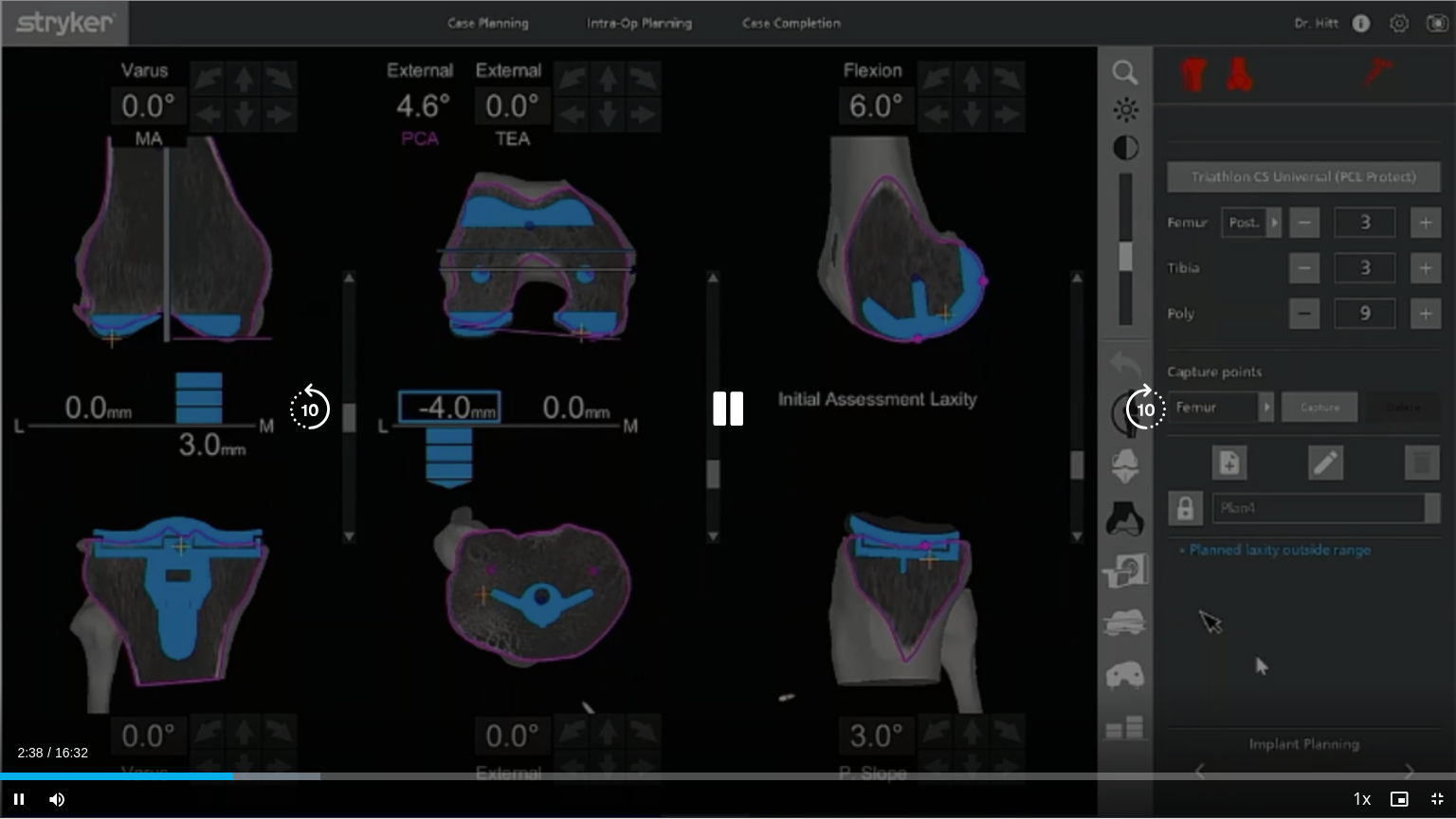 click at bounding box center (1146, 410) 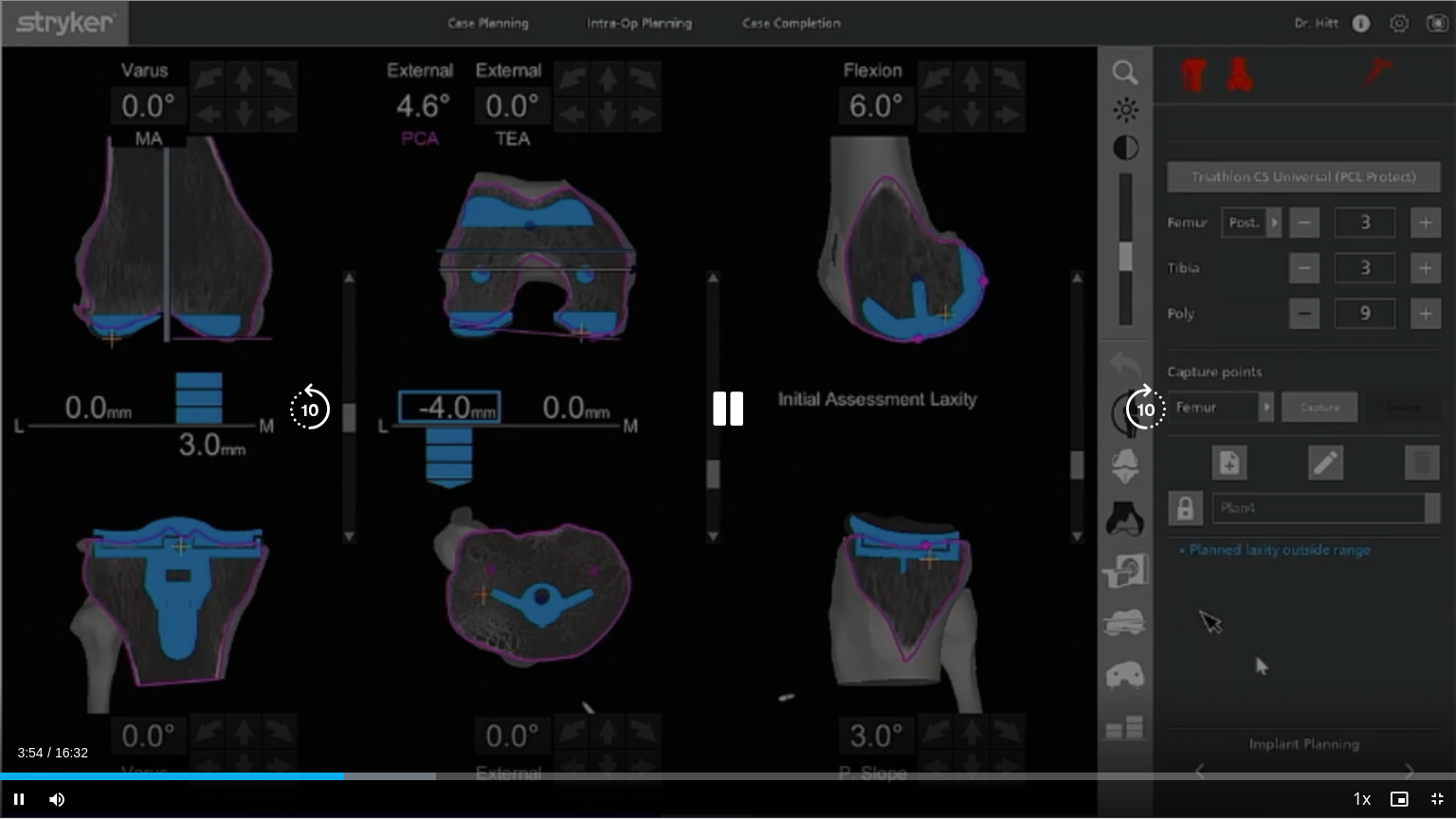 click at bounding box center (1146, 410) 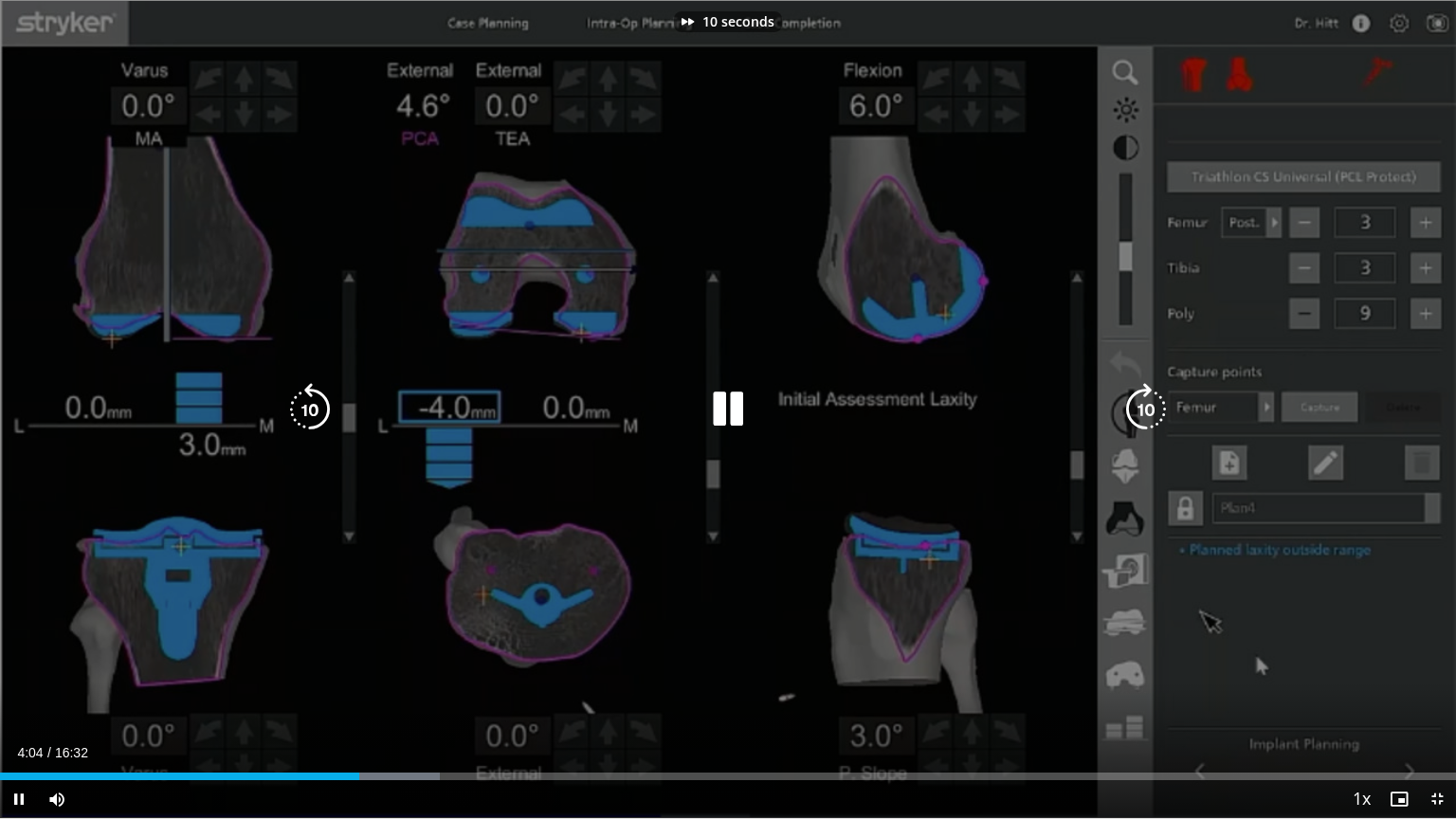 click at bounding box center (1146, 410) 